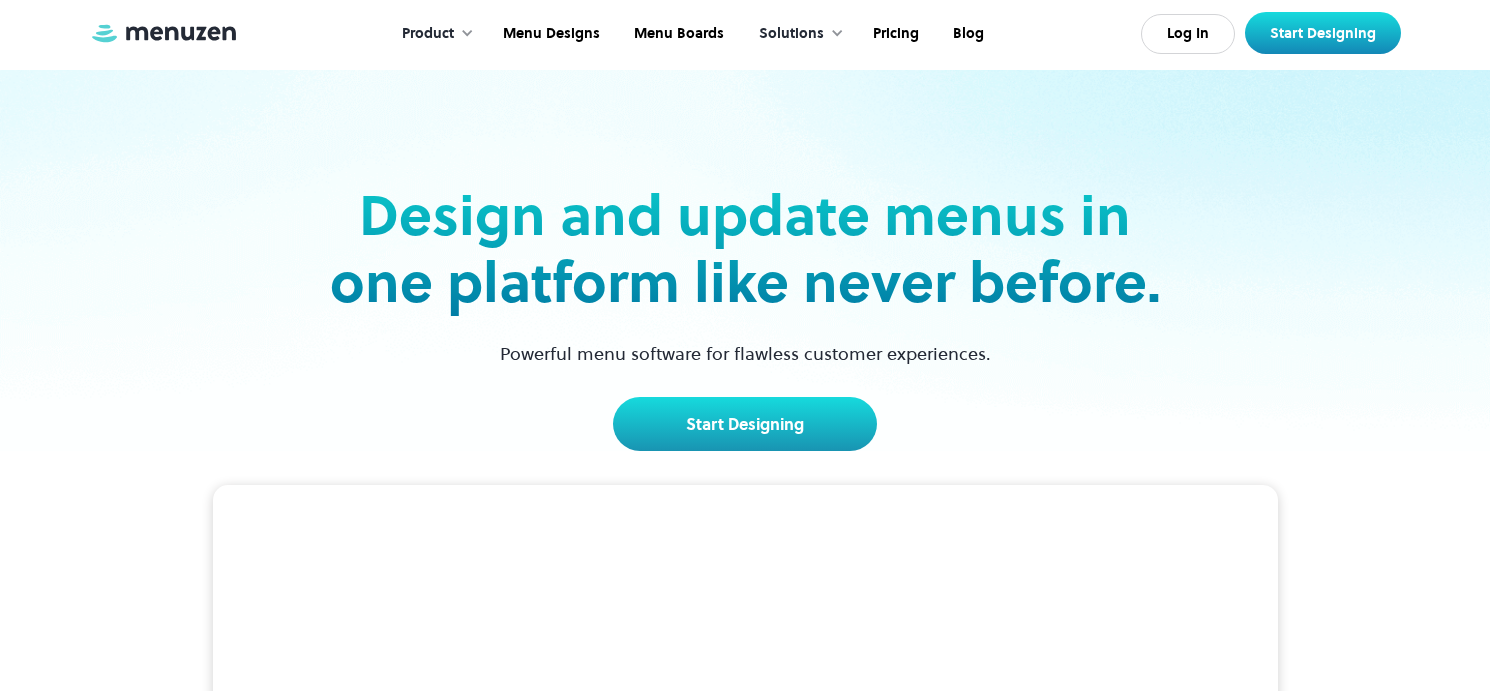 scroll, scrollTop: 0, scrollLeft: 0, axis: both 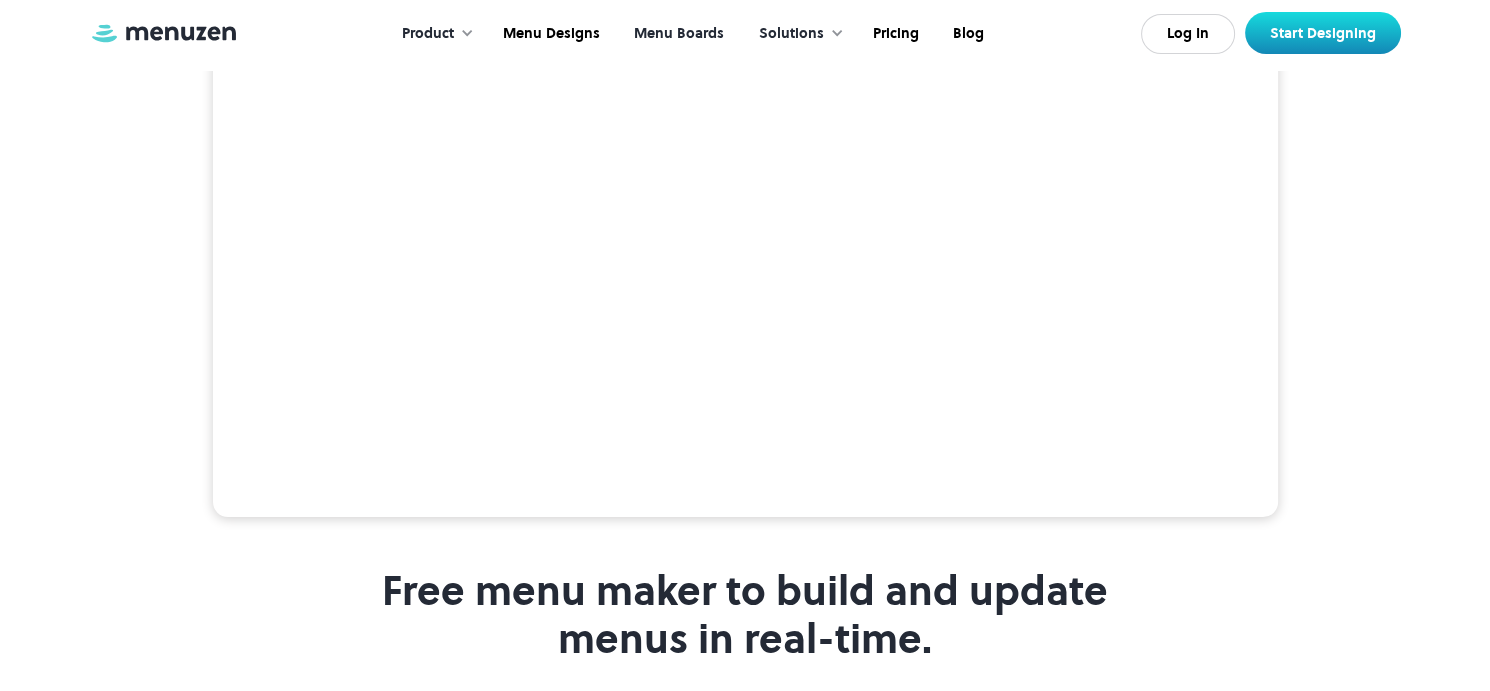 click on "Menu Boards" at bounding box center (677, 34) 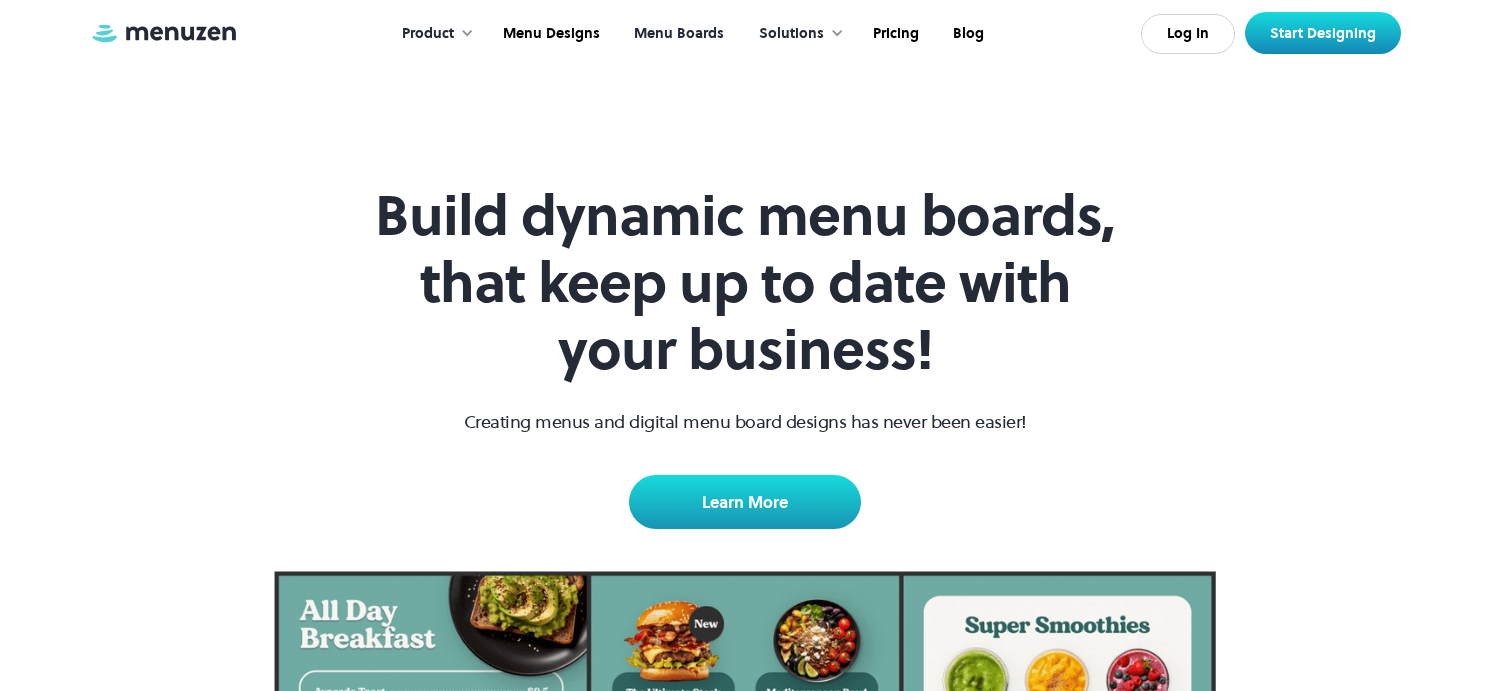 scroll, scrollTop: 0, scrollLeft: 0, axis: both 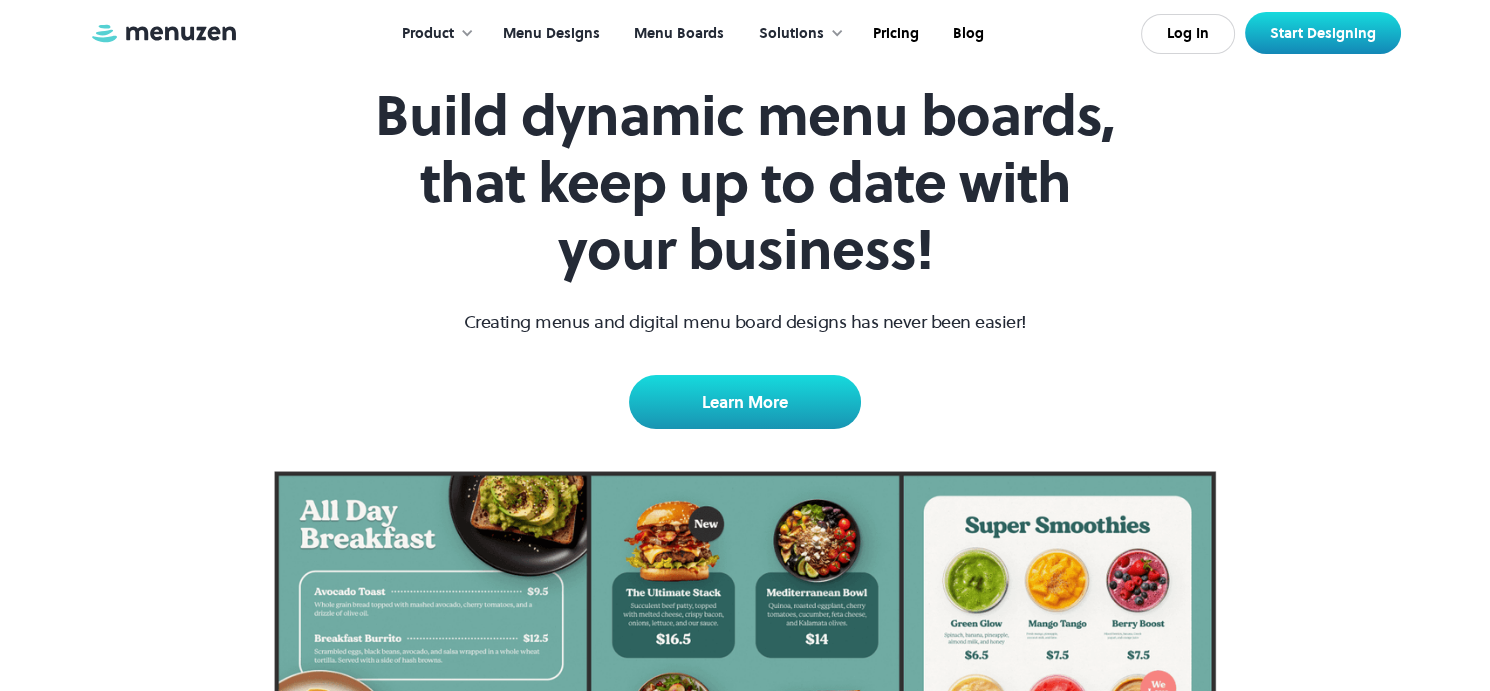 click on "Menu Designs" at bounding box center [549, 34] 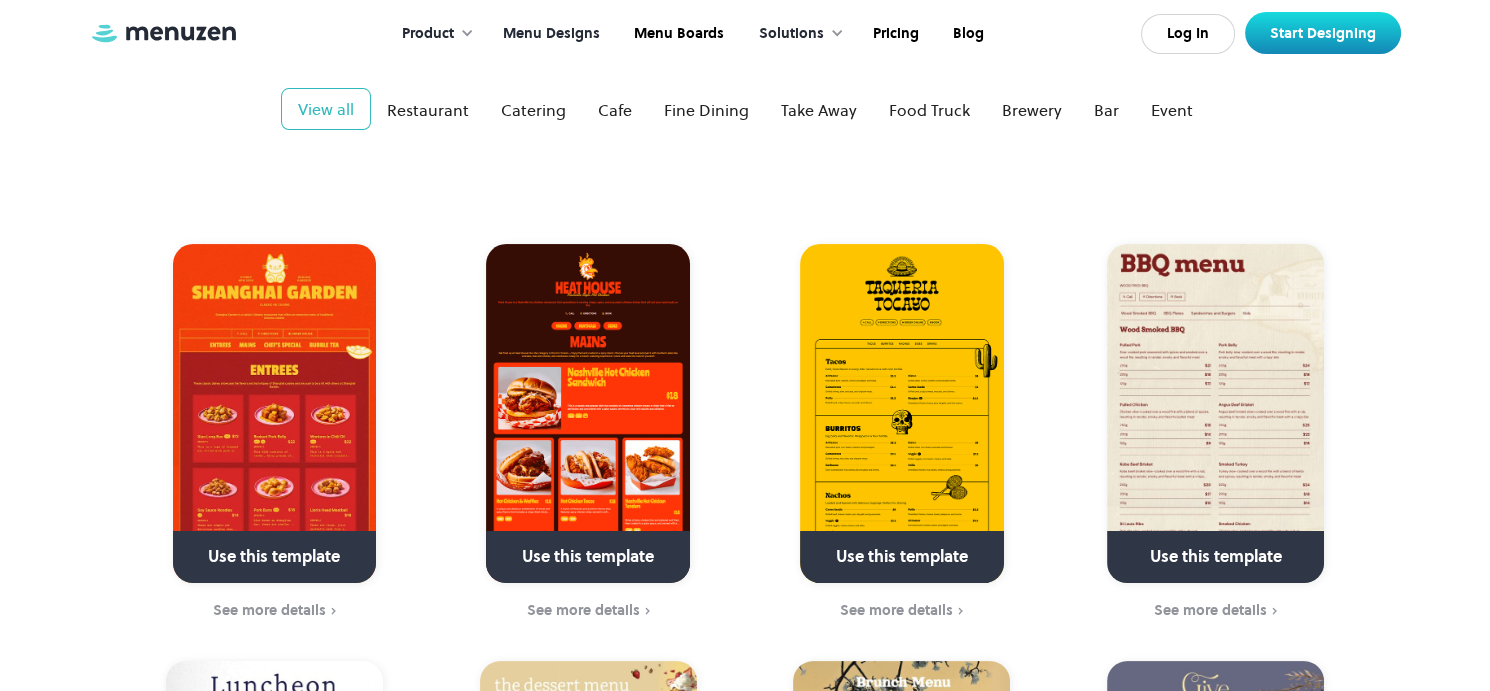 scroll, scrollTop: 400, scrollLeft: 0, axis: vertical 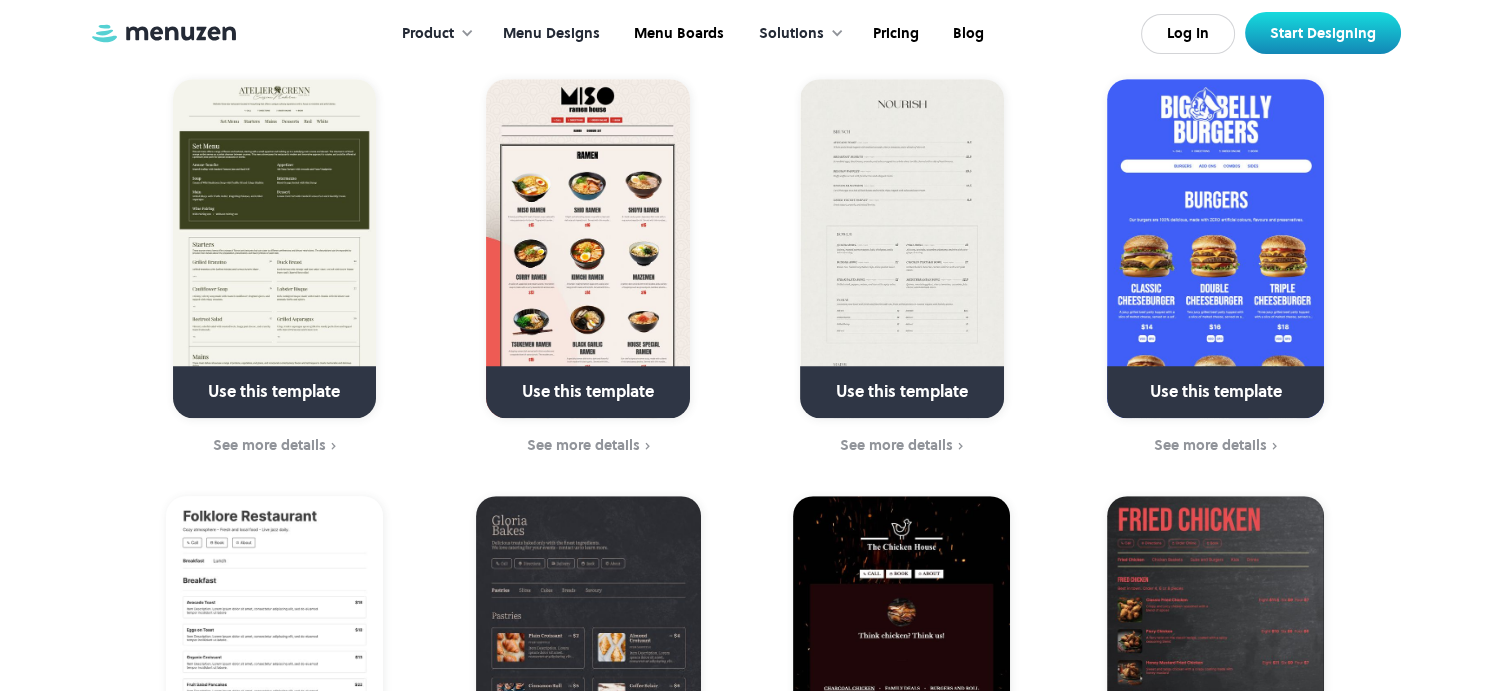 click at bounding box center [1215, 248] 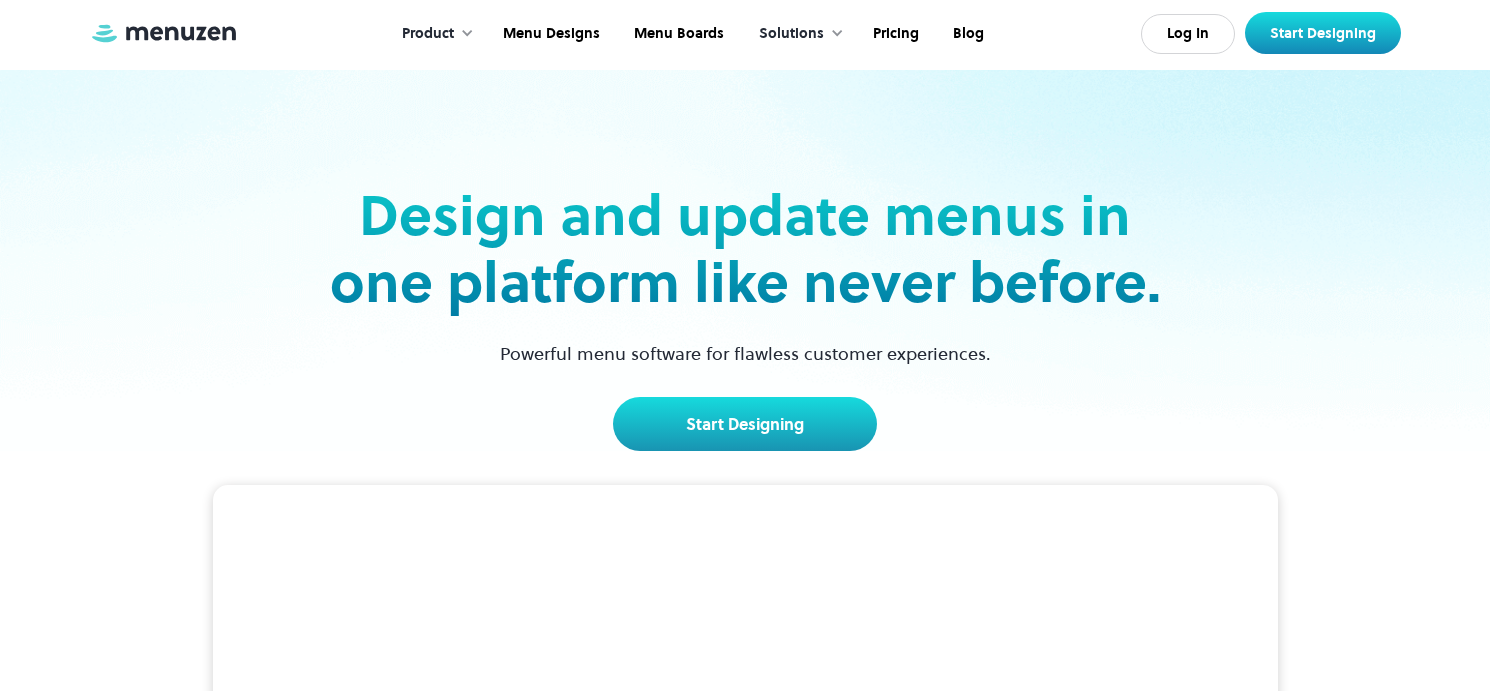 scroll, scrollTop: 500, scrollLeft: 0, axis: vertical 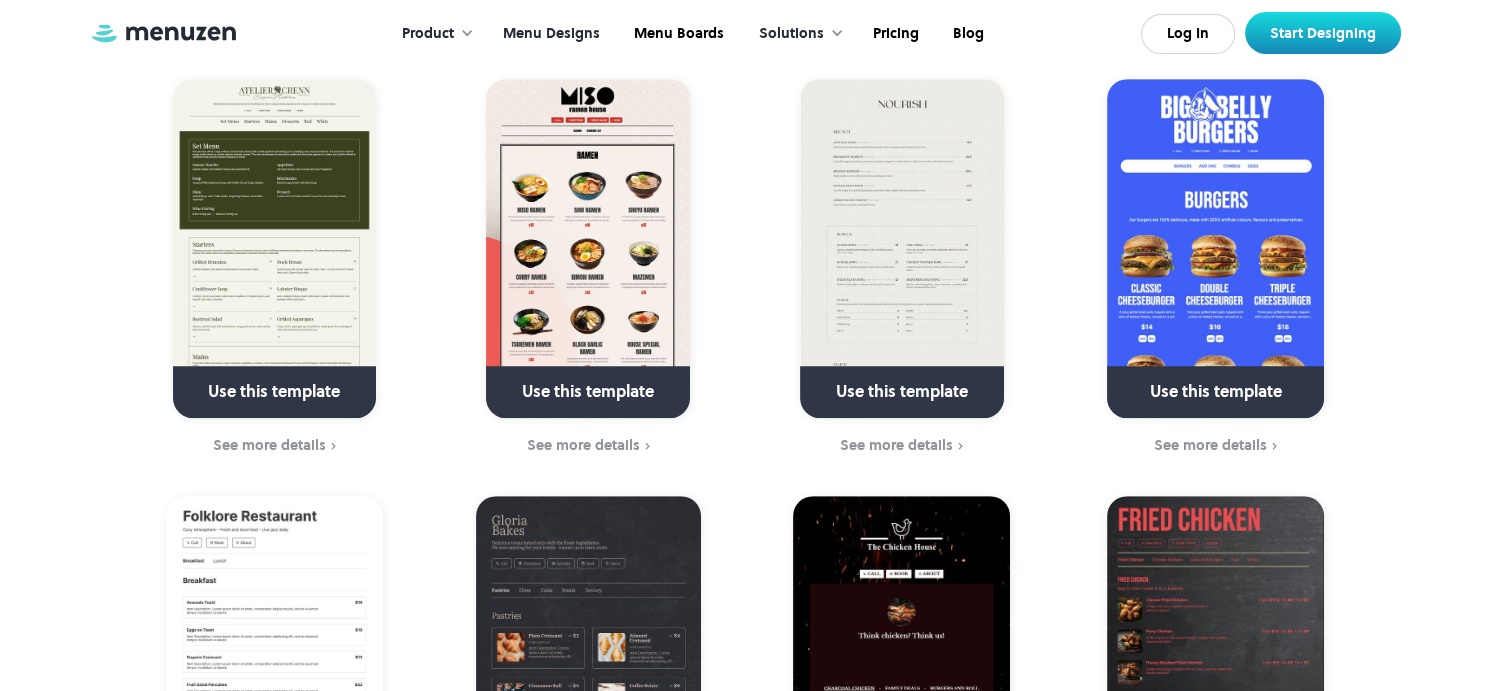 click at bounding box center [1215, 400] 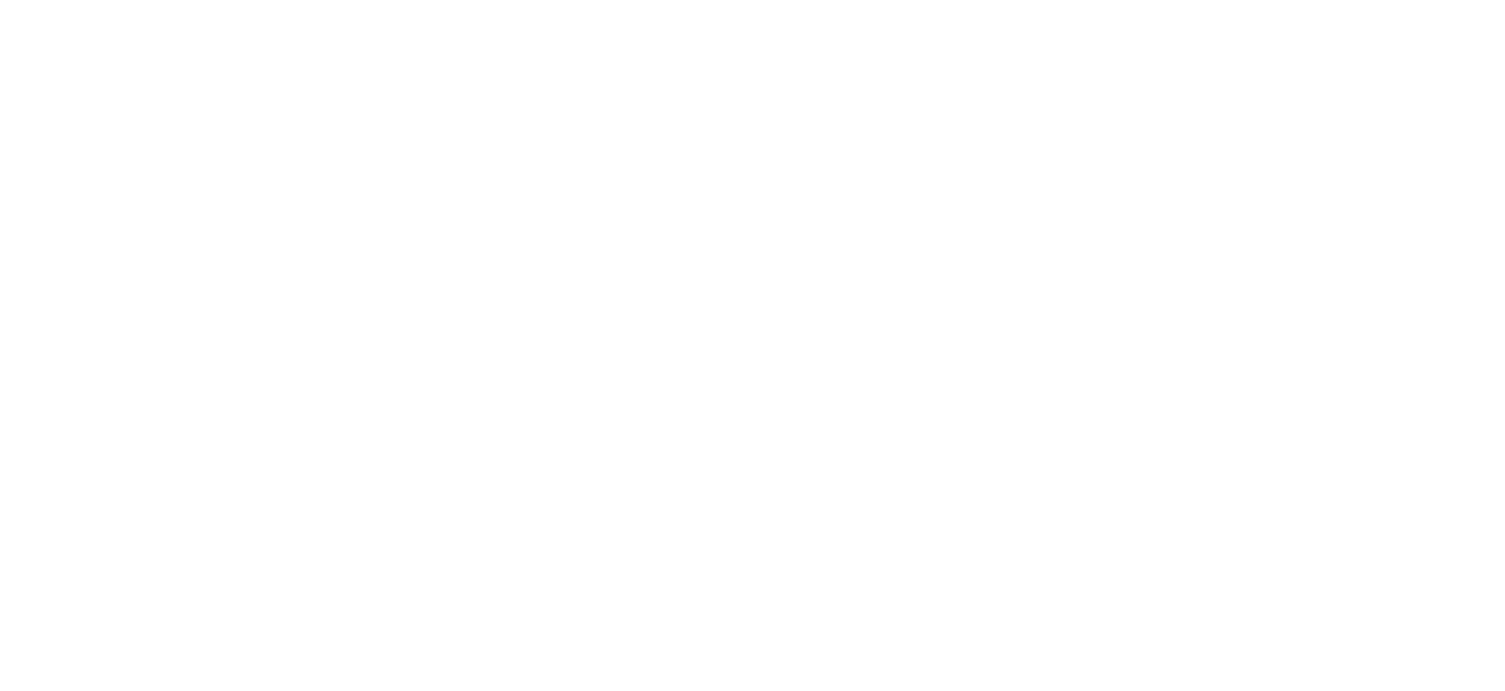 scroll, scrollTop: 0, scrollLeft: 0, axis: both 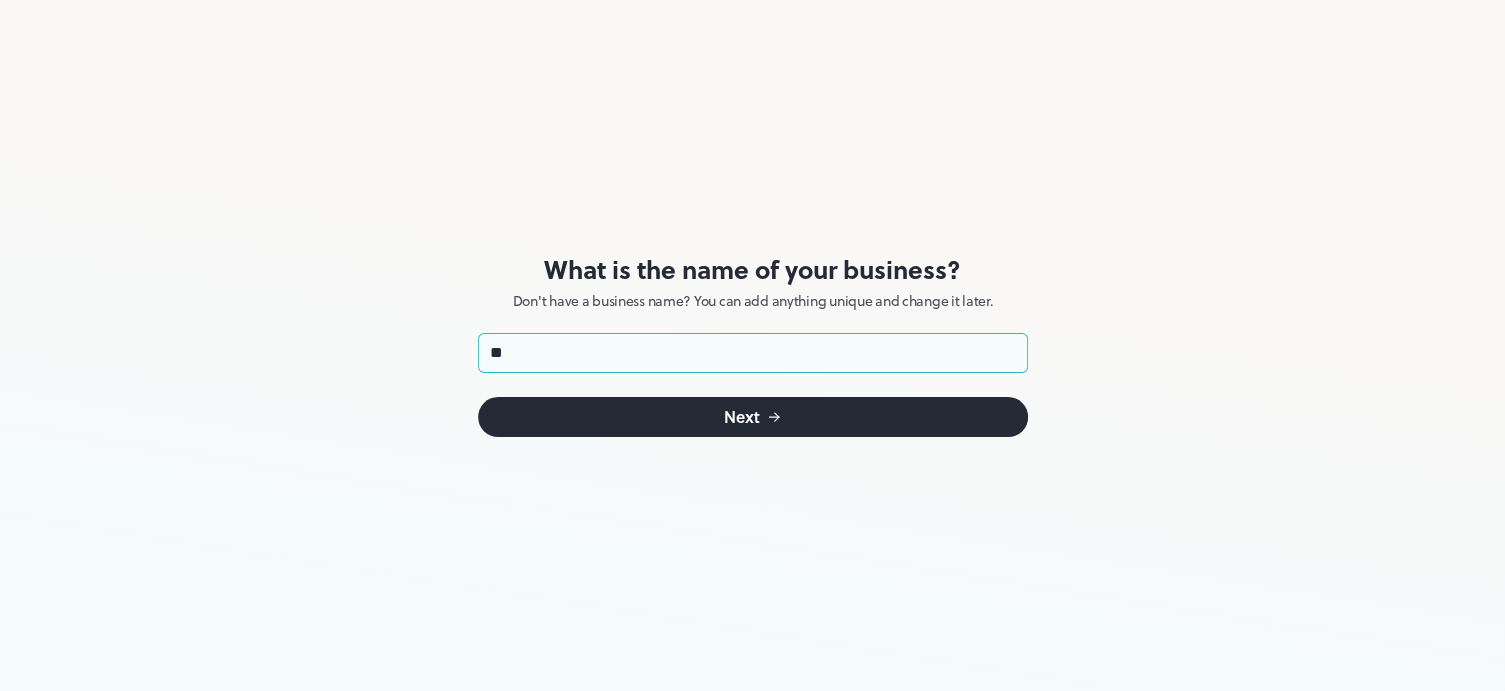 type on "*" 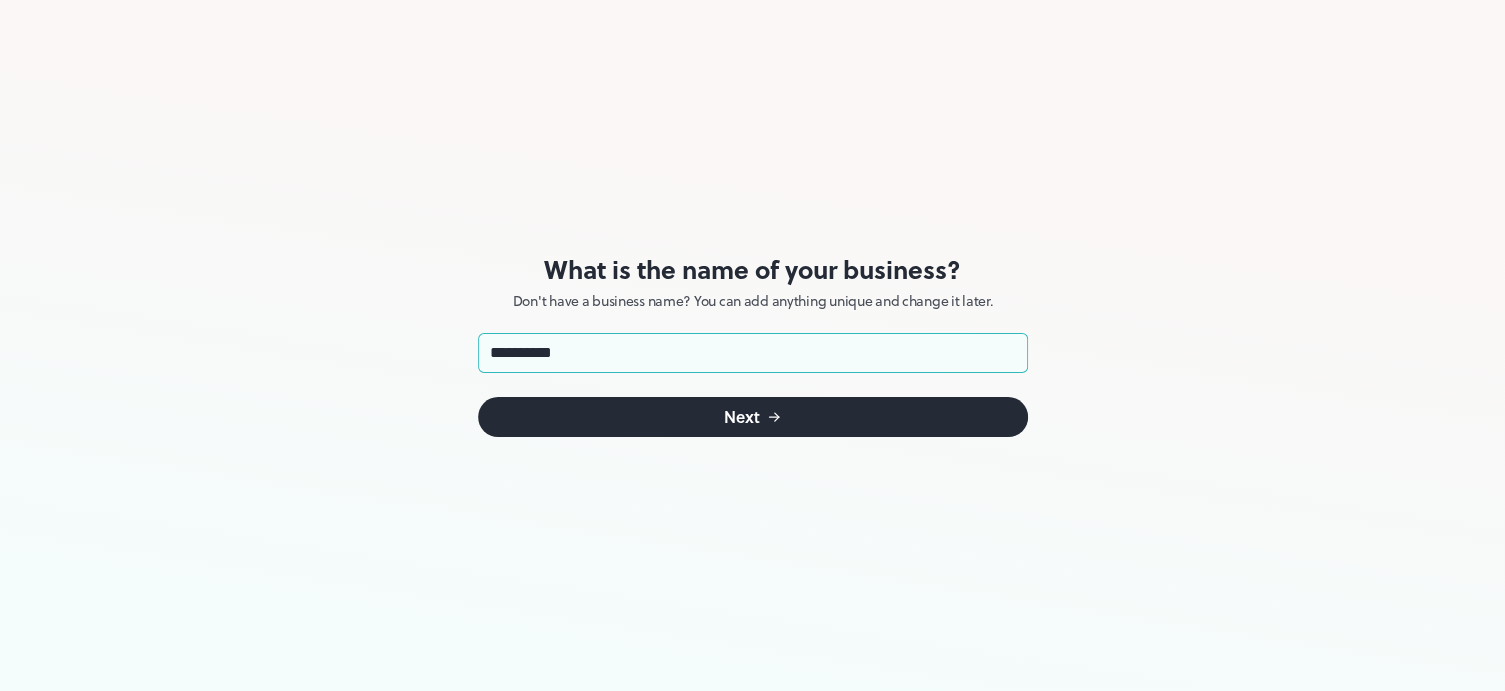 type on "**********" 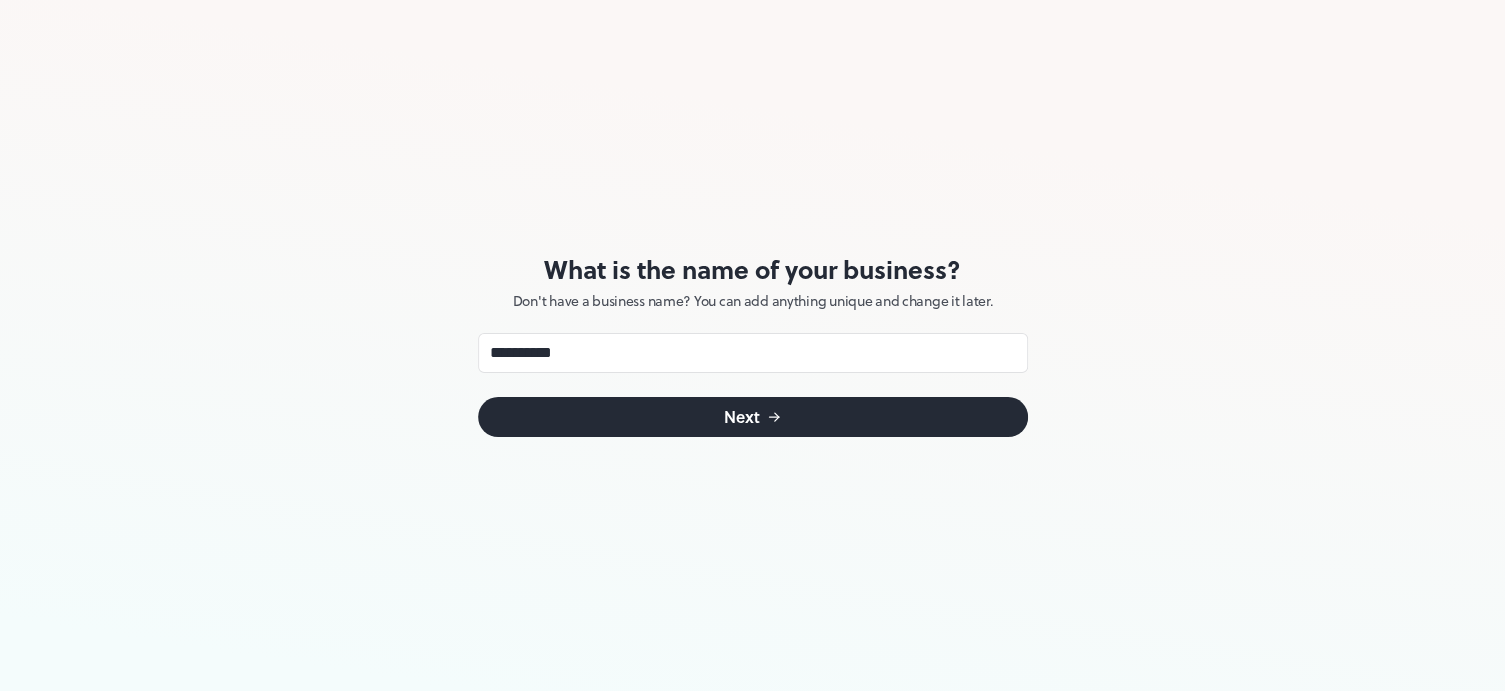 click on "Next" at bounding box center [753, 417] 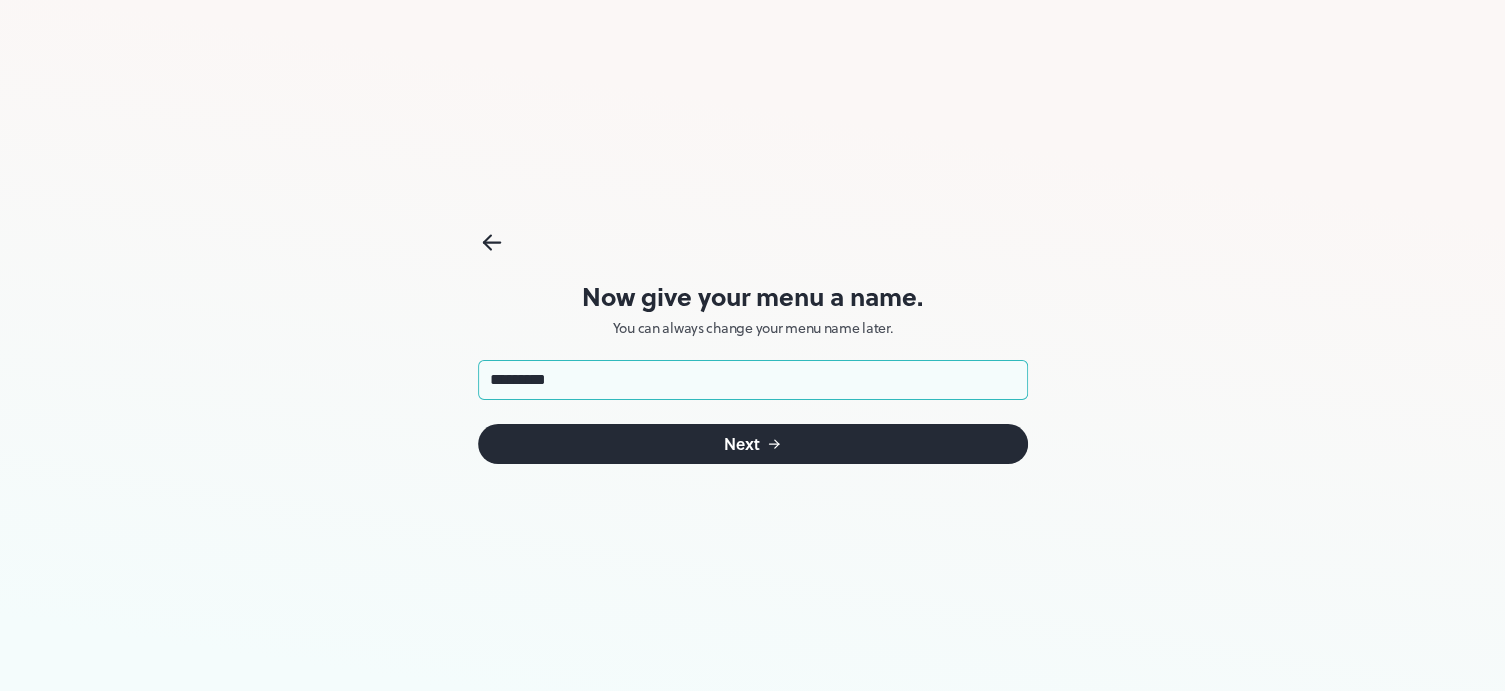 type on "*********" 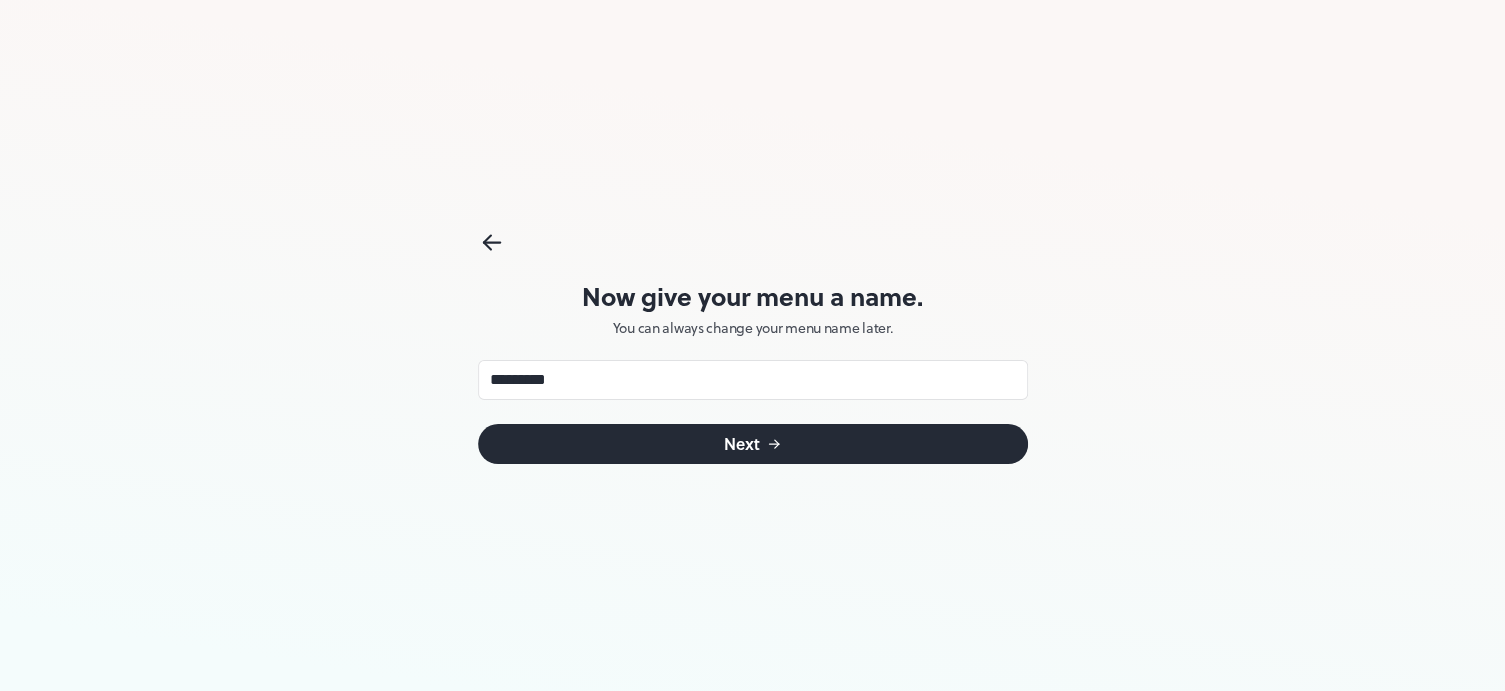 click on "Next" at bounding box center (742, 444) 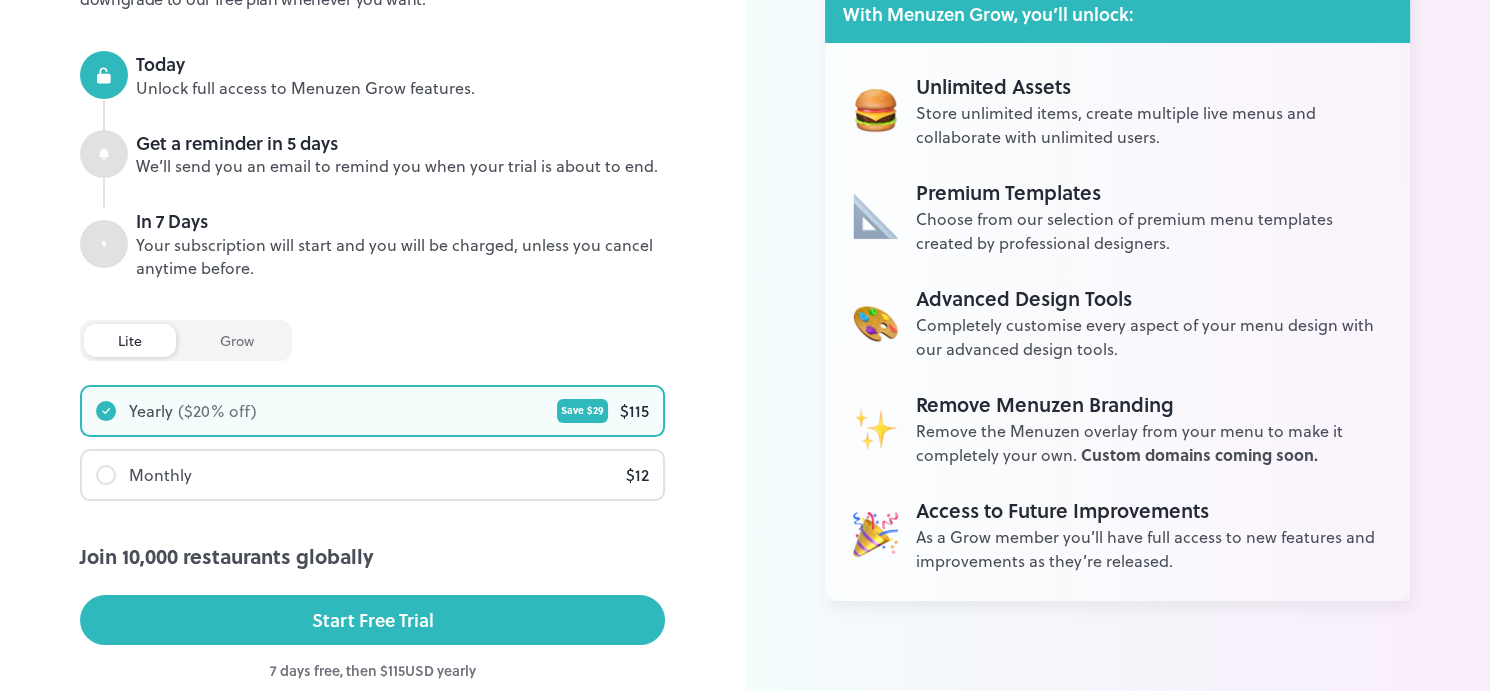 scroll, scrollTop: 200, scrollLeft: 0, axis: vertical 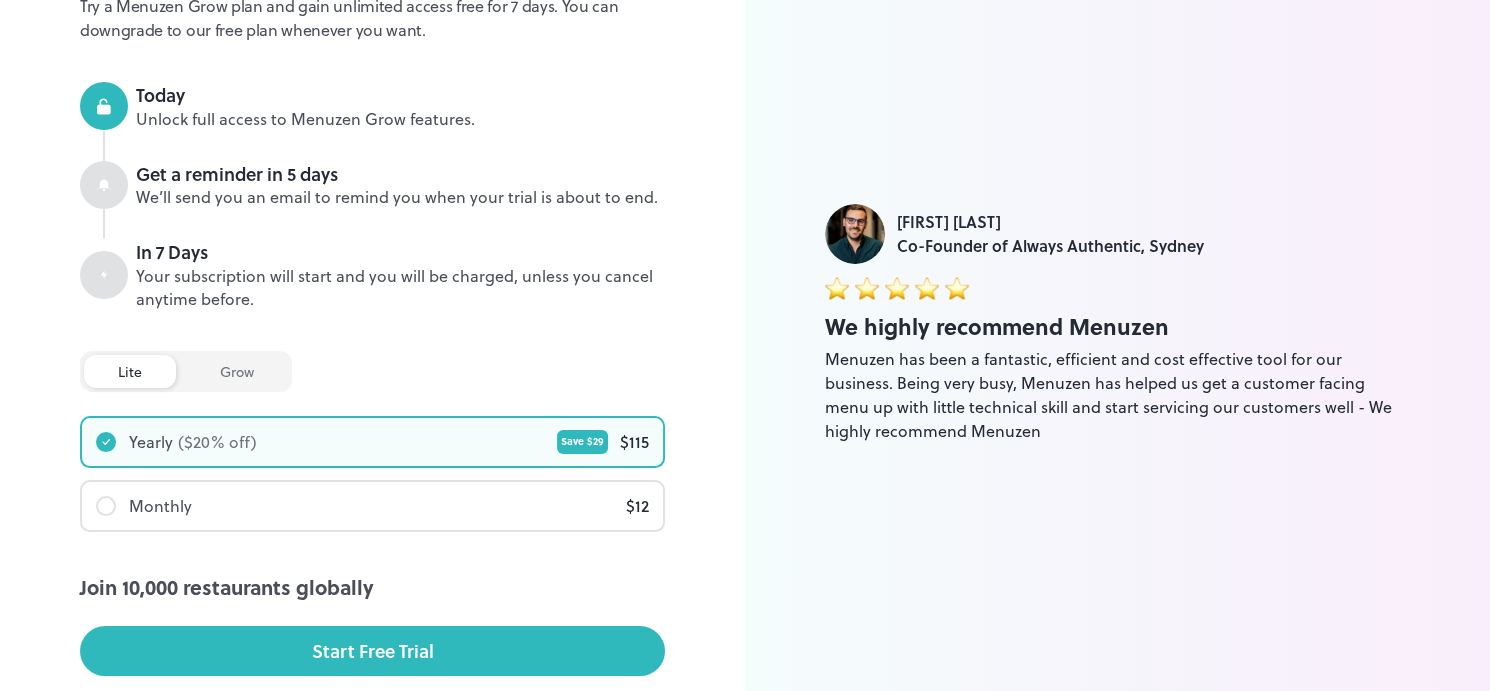 click on "grow" at bounding box center [237, 371] 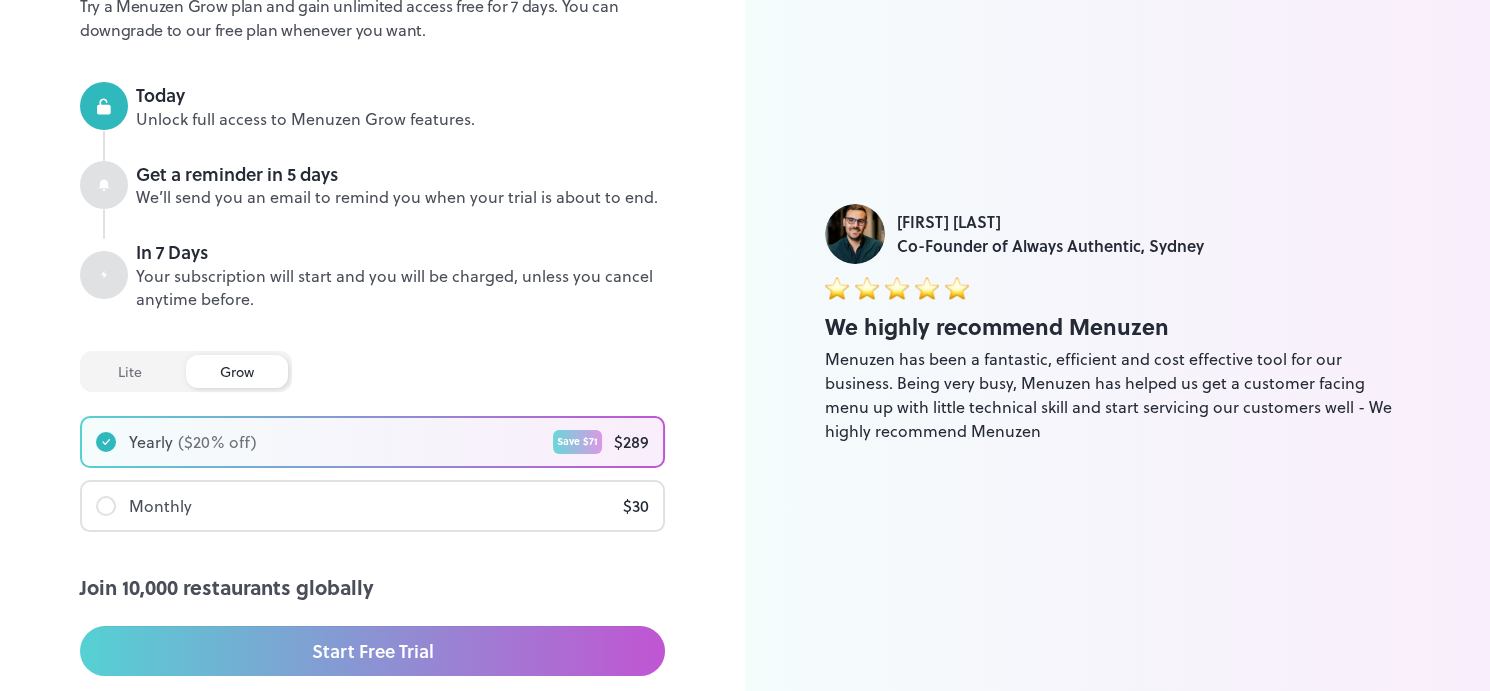 click on "lite" at bounding box center (130, 371) 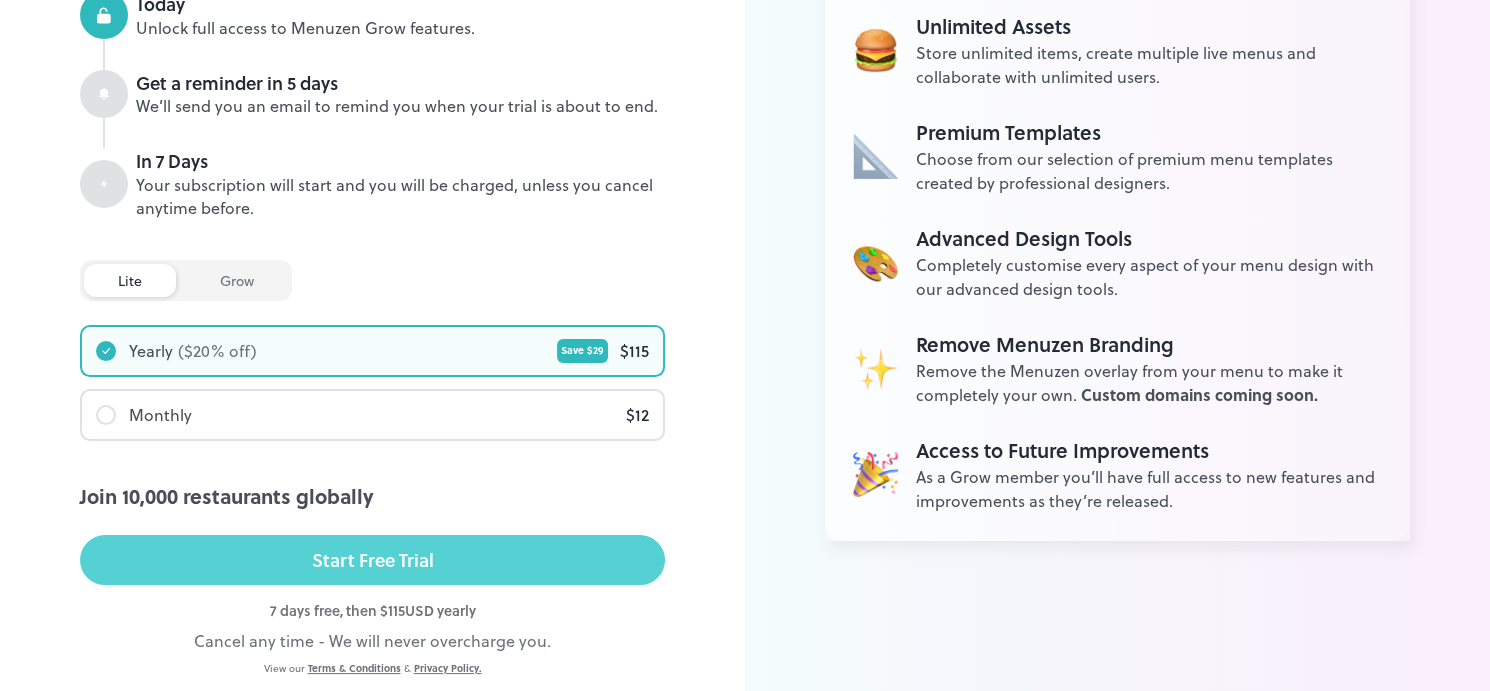 scroll, scrollTop: 300, scrollLeft: 0, axis: vertical 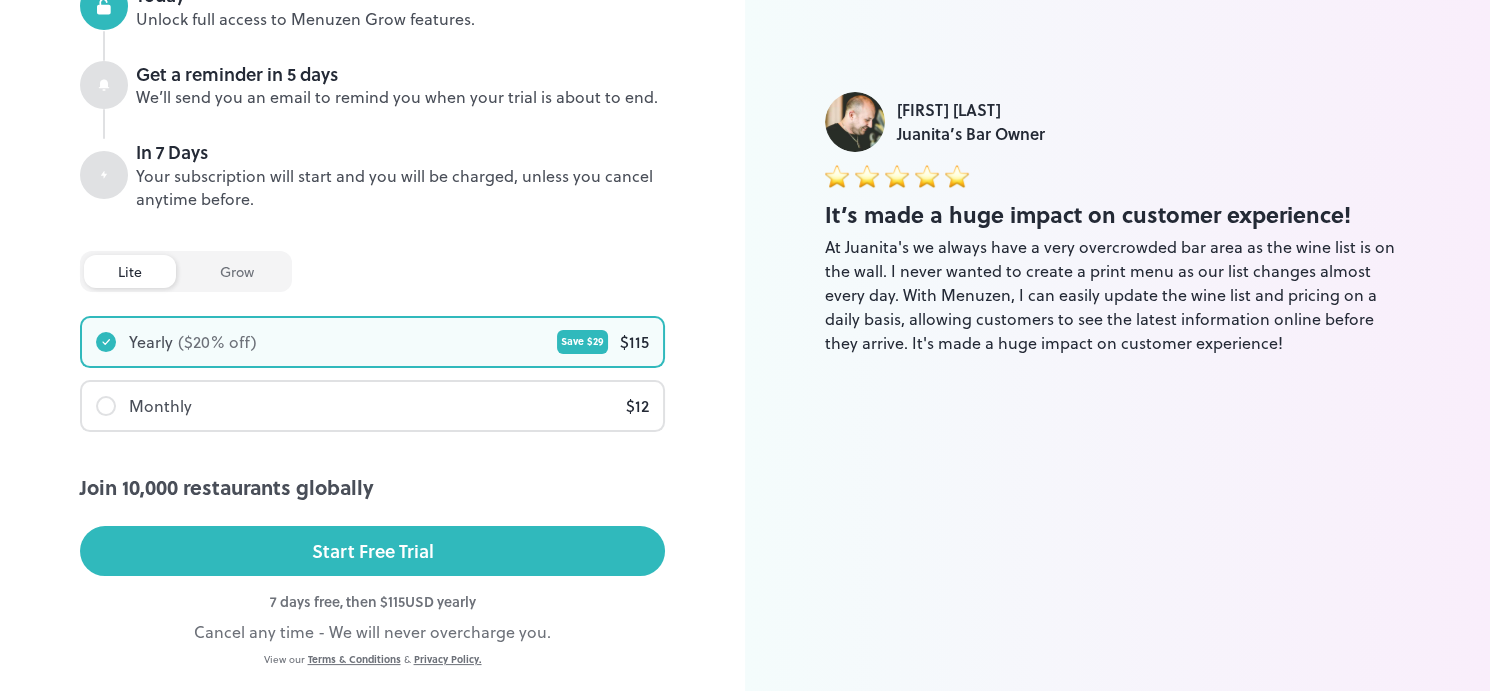 click at bounding box center (106, 406) 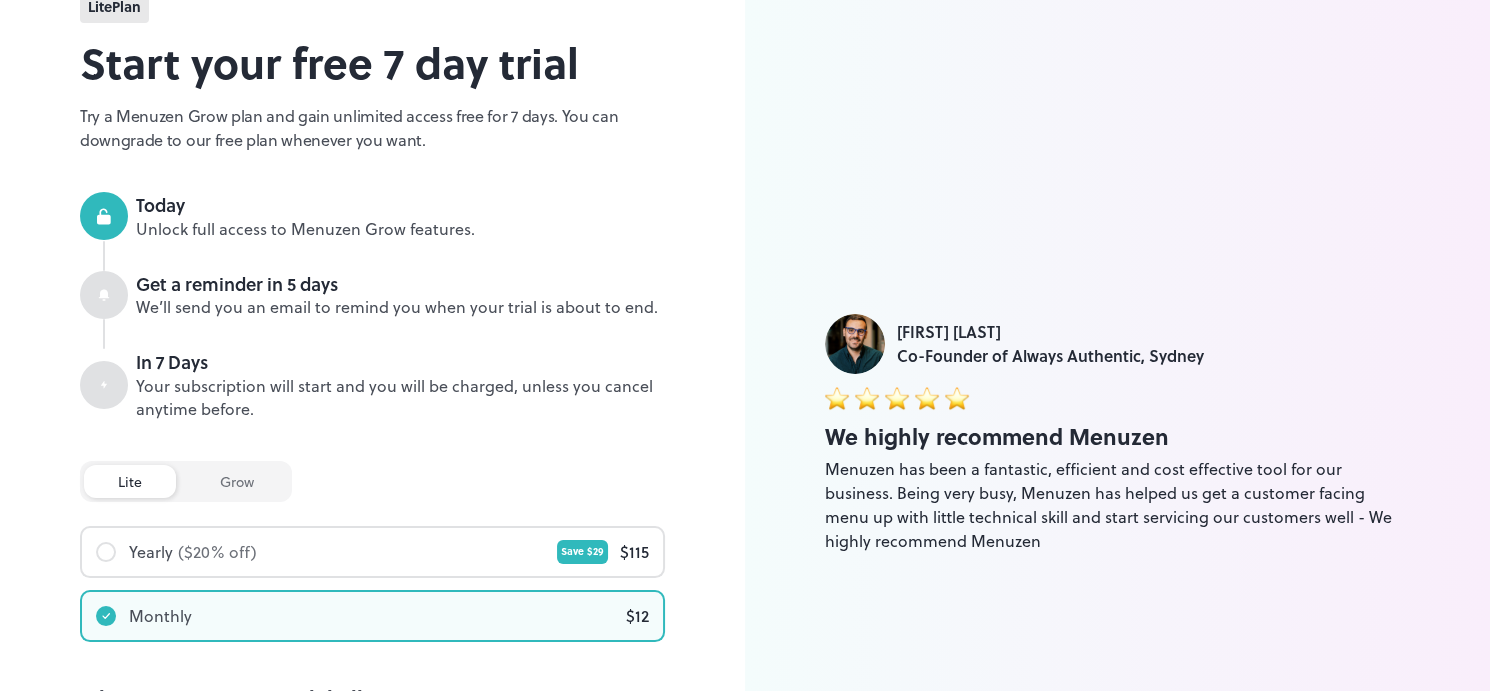 scroll, scrollTop: 0, scrollLeft: 0, axis: both 